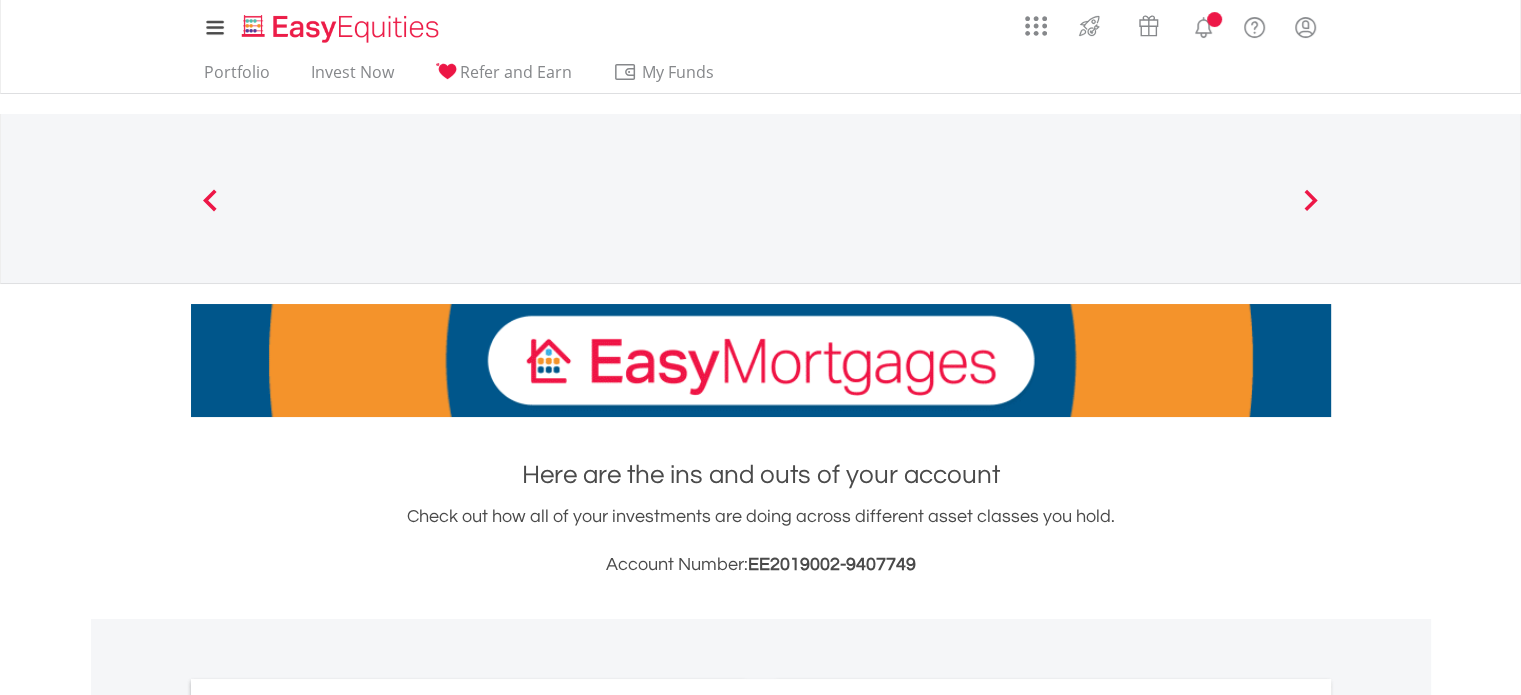 scroll, scrollTop: 600, scrollLeft: 0, axis: vertical 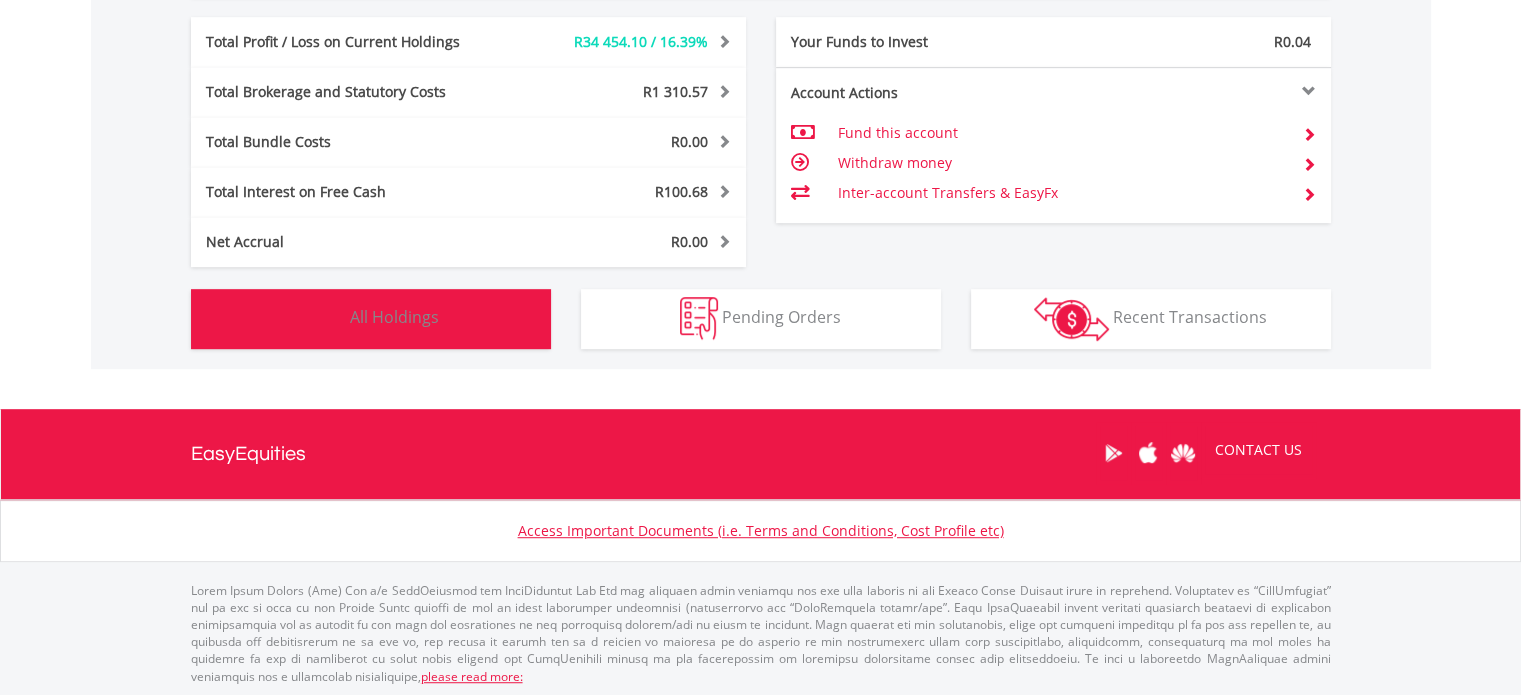 click on "All Holdings" at bounding box center [394, 317] 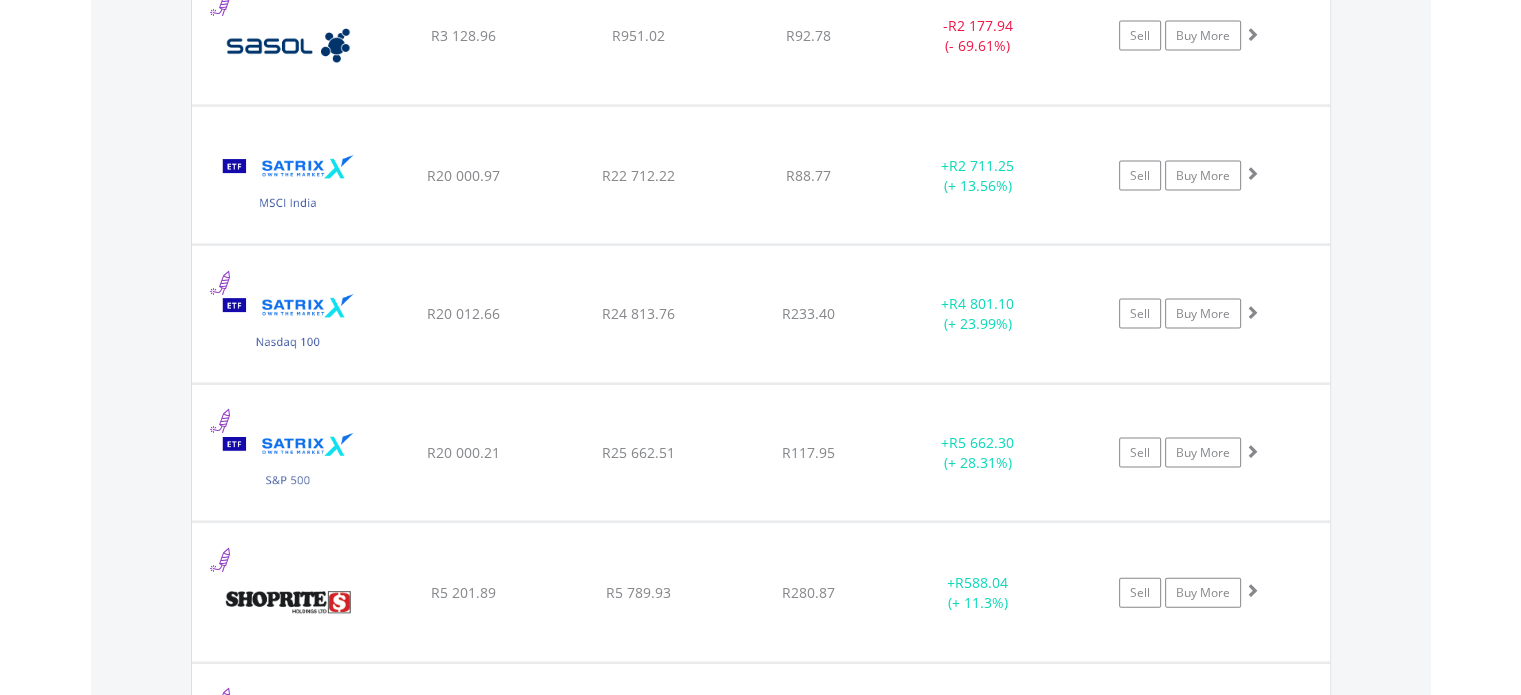 scroll, scrollTop: 4241, scrollLeft: 0, axis: vertical 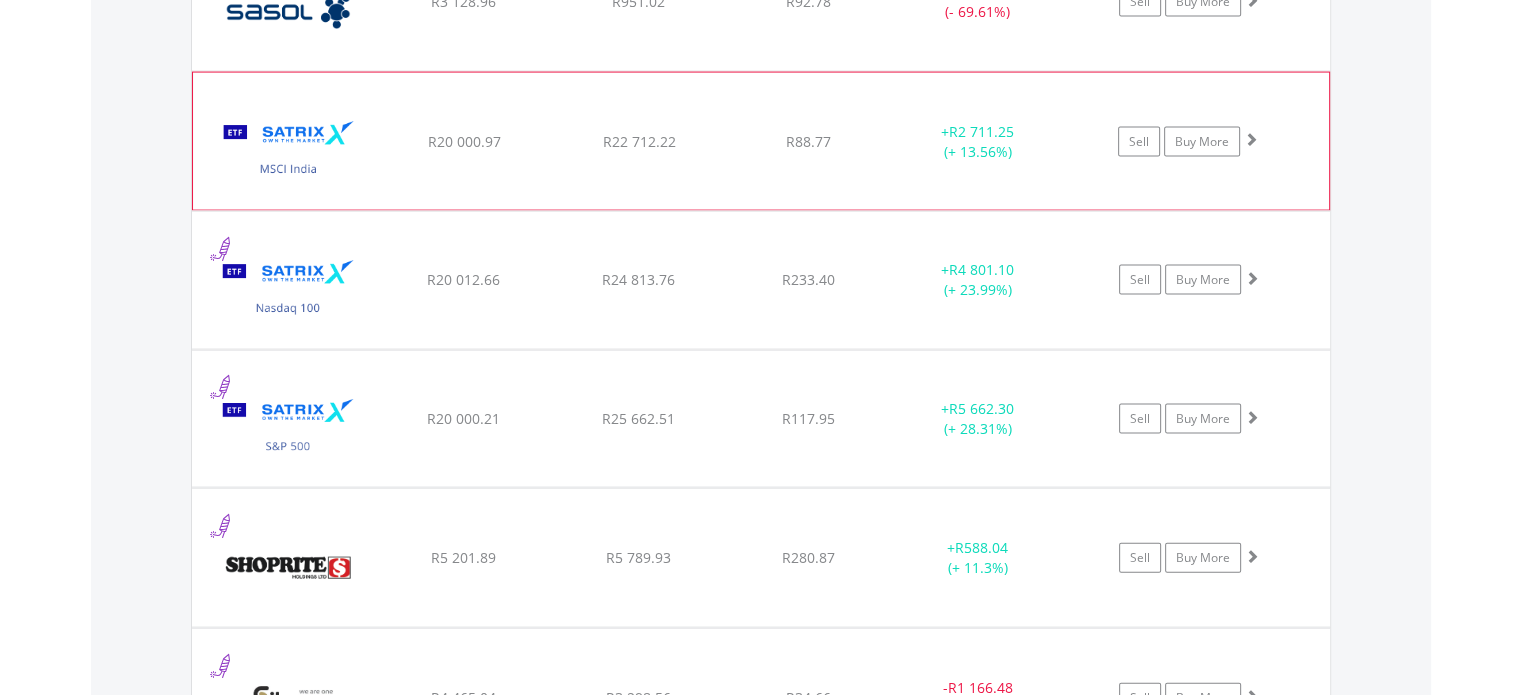 click on "﻿
Satrix MSCI India ETF
R20 000.97
R22 712.22
R88.77
+  R2 711.25 (+ 13.56%)
Sell
Buy More" at bounding box center [761, -2630] 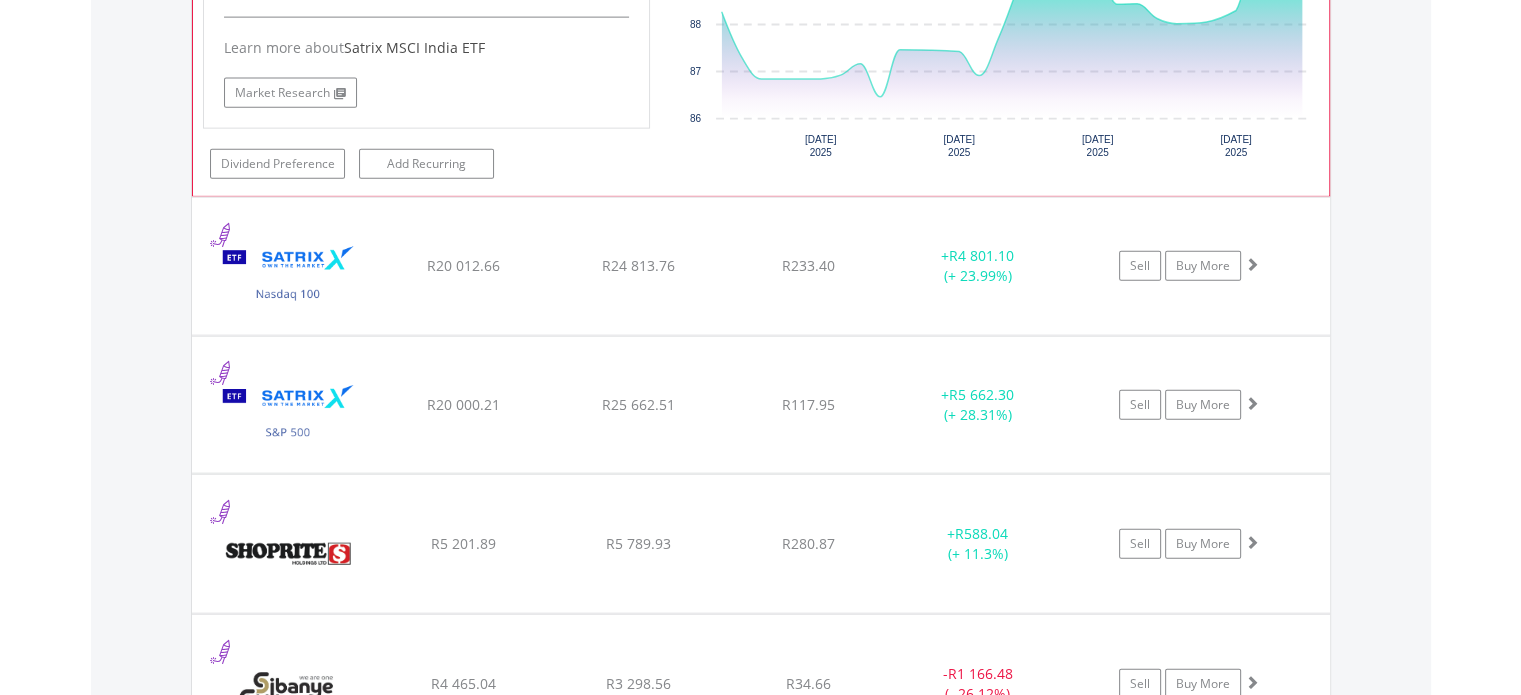 scroll, scrollTop: 4741, scrollLeft: 0, axis: vertical 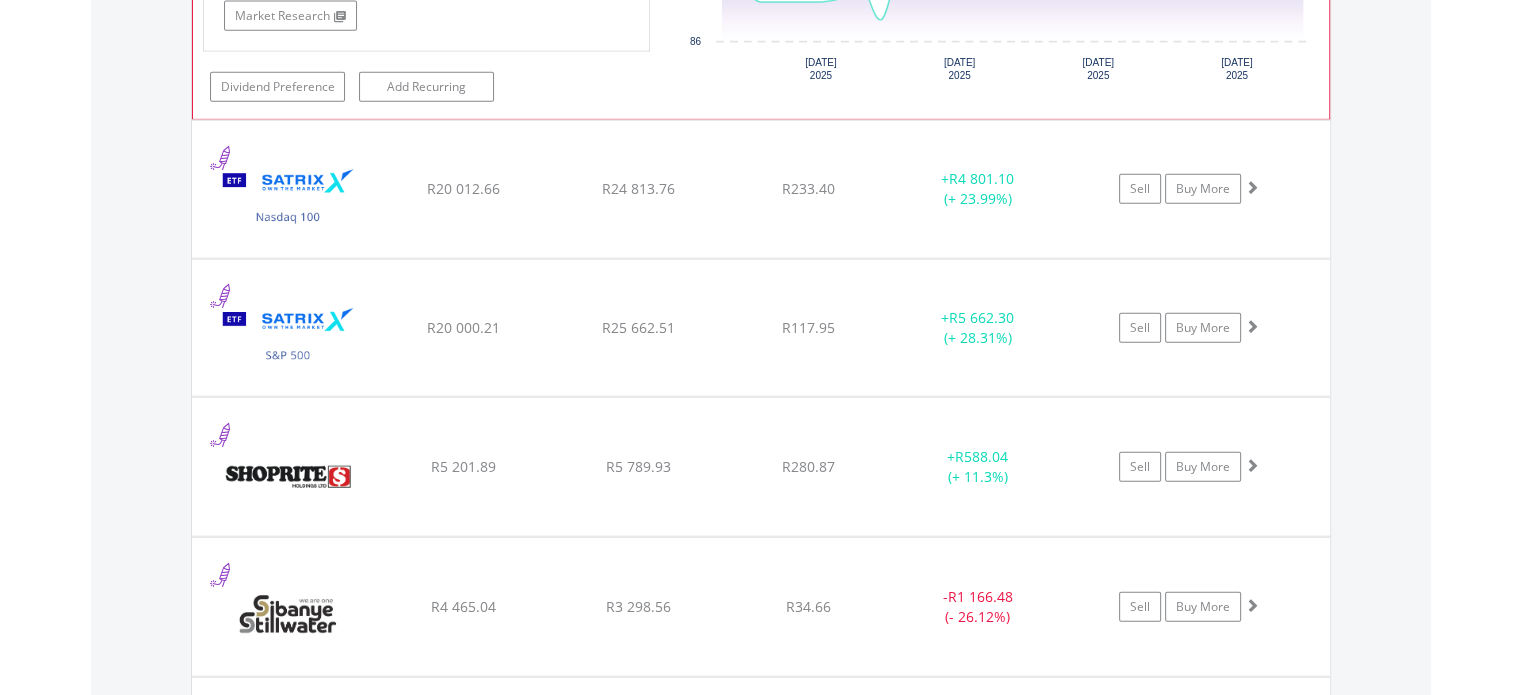 click on "﻿
Satrix Nasdaq 100 ETF
R20 012.66
R24 813.76
R233.40
+  R4 801.10 (+ 23.99%)
Sell
Buy More" at bounding box center [761, -3130] 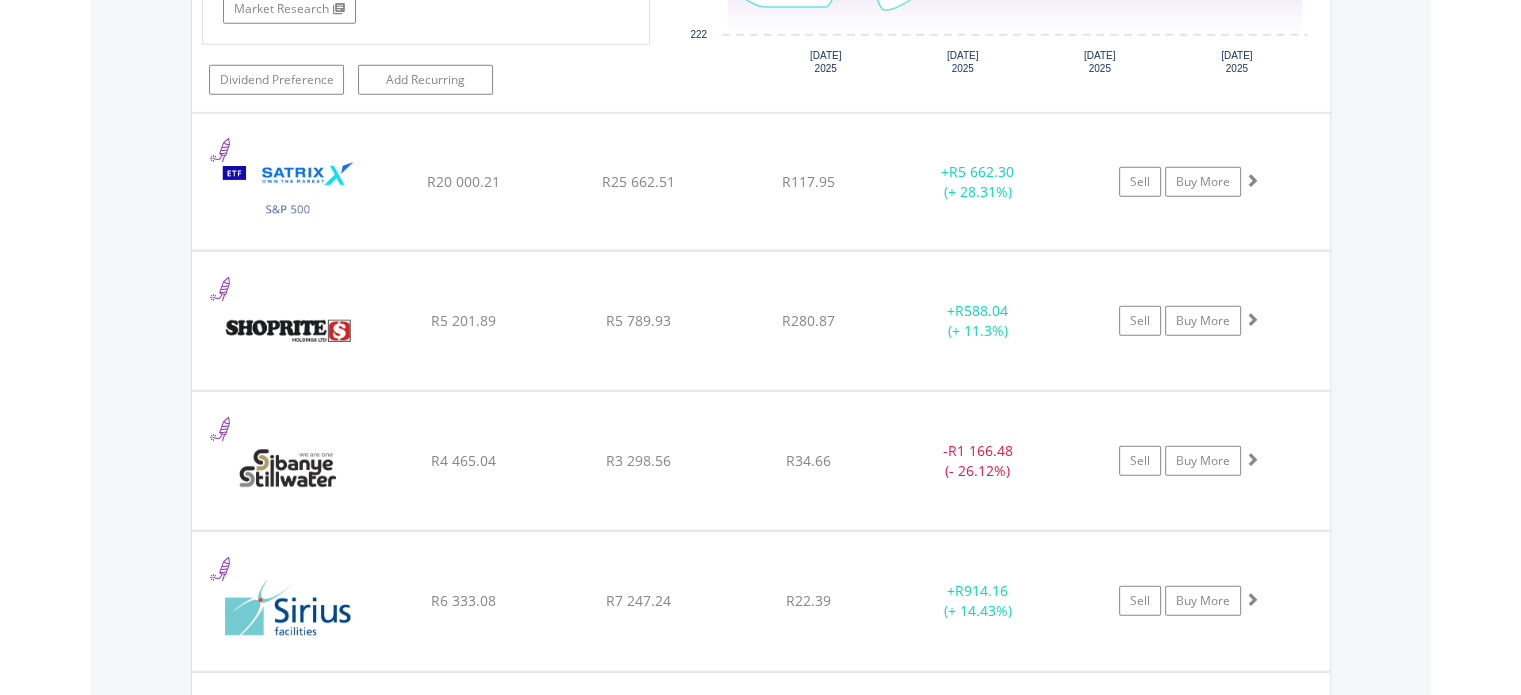 scroll, scrollTop: 5341, scrollLeft: 0, axis: vertical 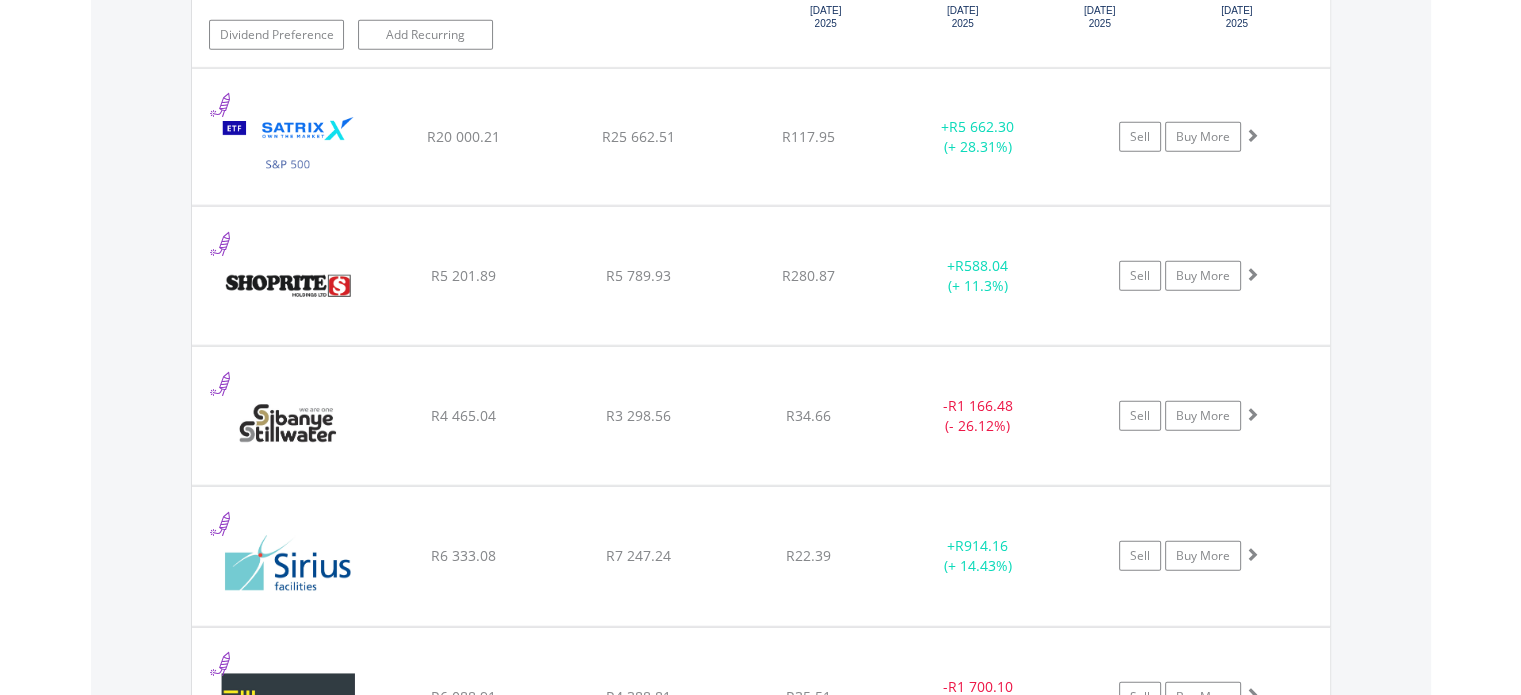 click on "﻿
Satrix S&P 500 ETF
R20 000.21
R25 662.51
R117.95
+  R5 662.30 (+ 28.31%)
Sell
Buy More" at bounding box center [761, -3730] 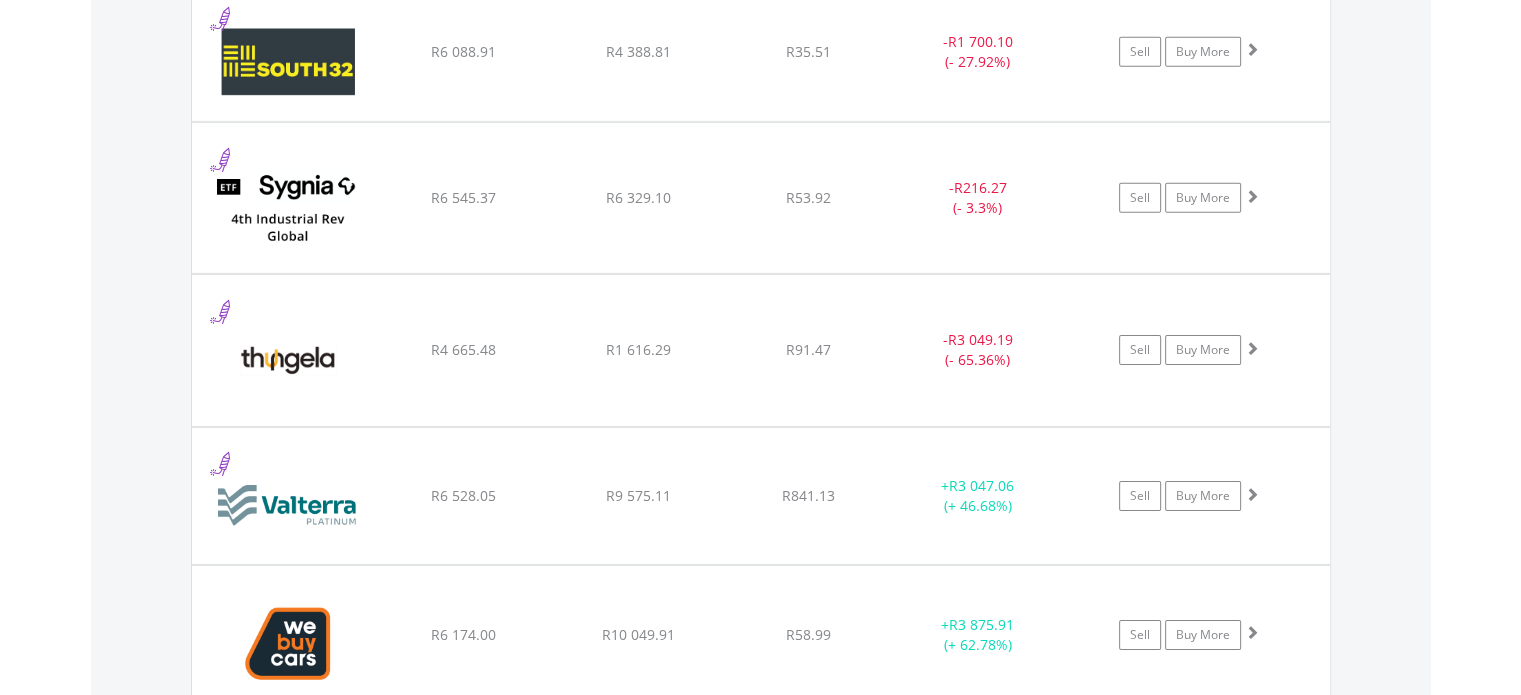 scroll, scrollTop: 6442, scrollLeft: 0, axis: vertical 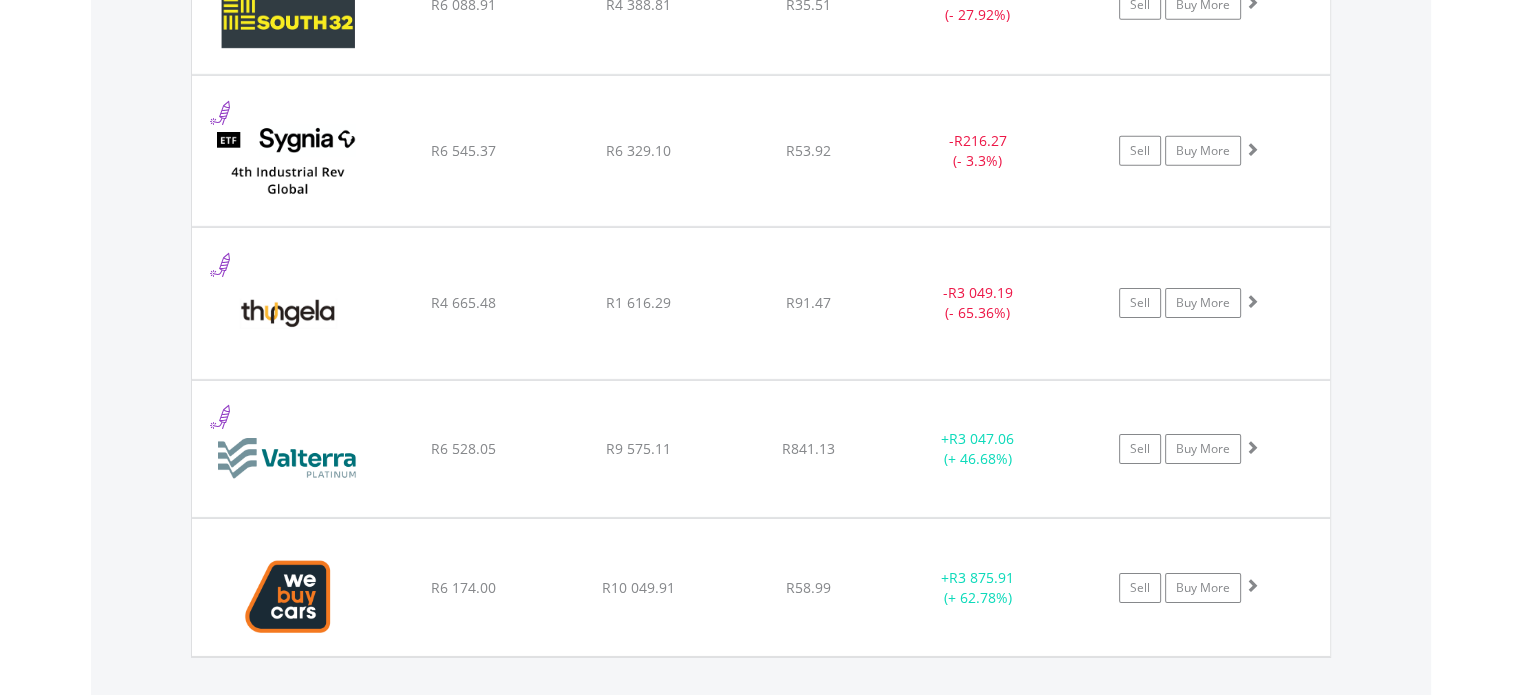 click on "﻿
Sygnia Itrix 4th Industrial Rev Global EquityAMETF
R6 545.37
R6 329.10
R53.92
-  R216.27 (- 3.3%)
Sell
Buy More" at bounding box center [761, -4831] 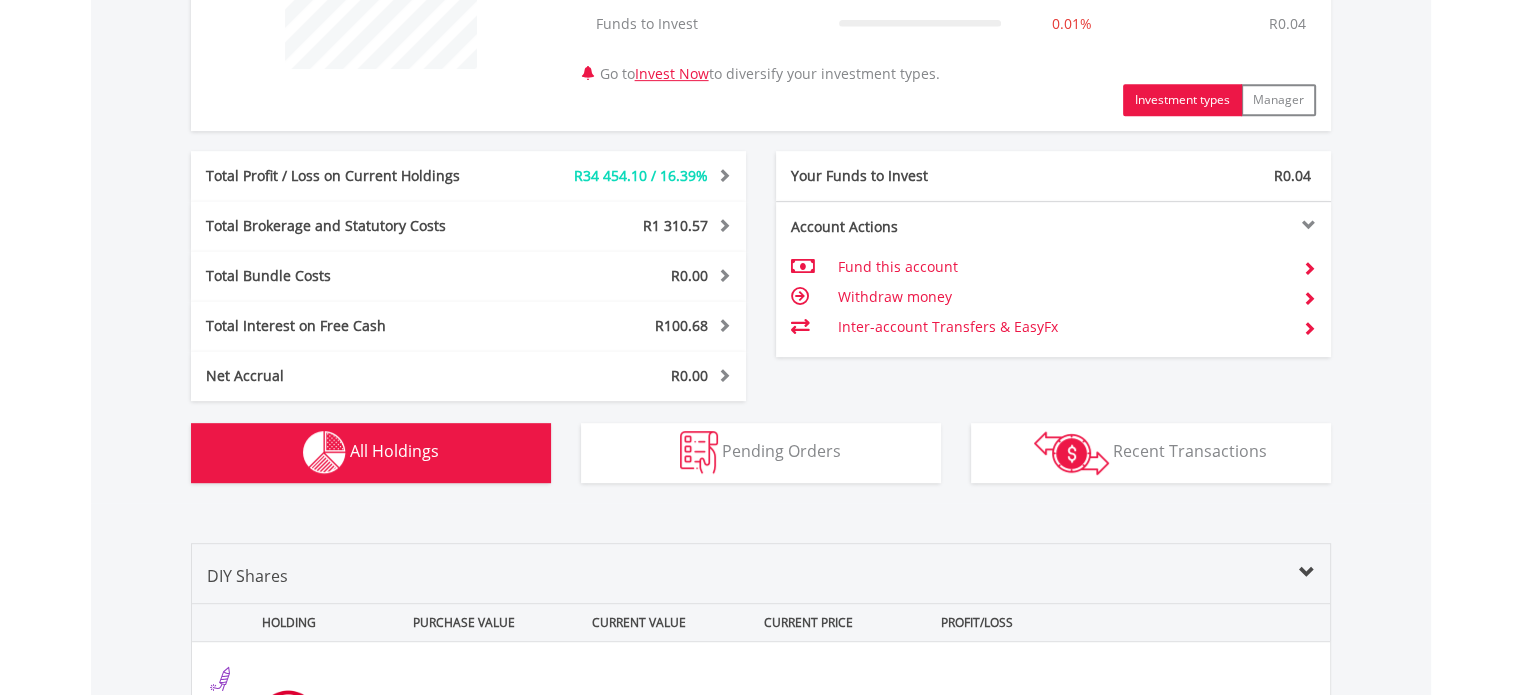 scroll, scrollTop: 0, scrollLeft: 0, axis: both 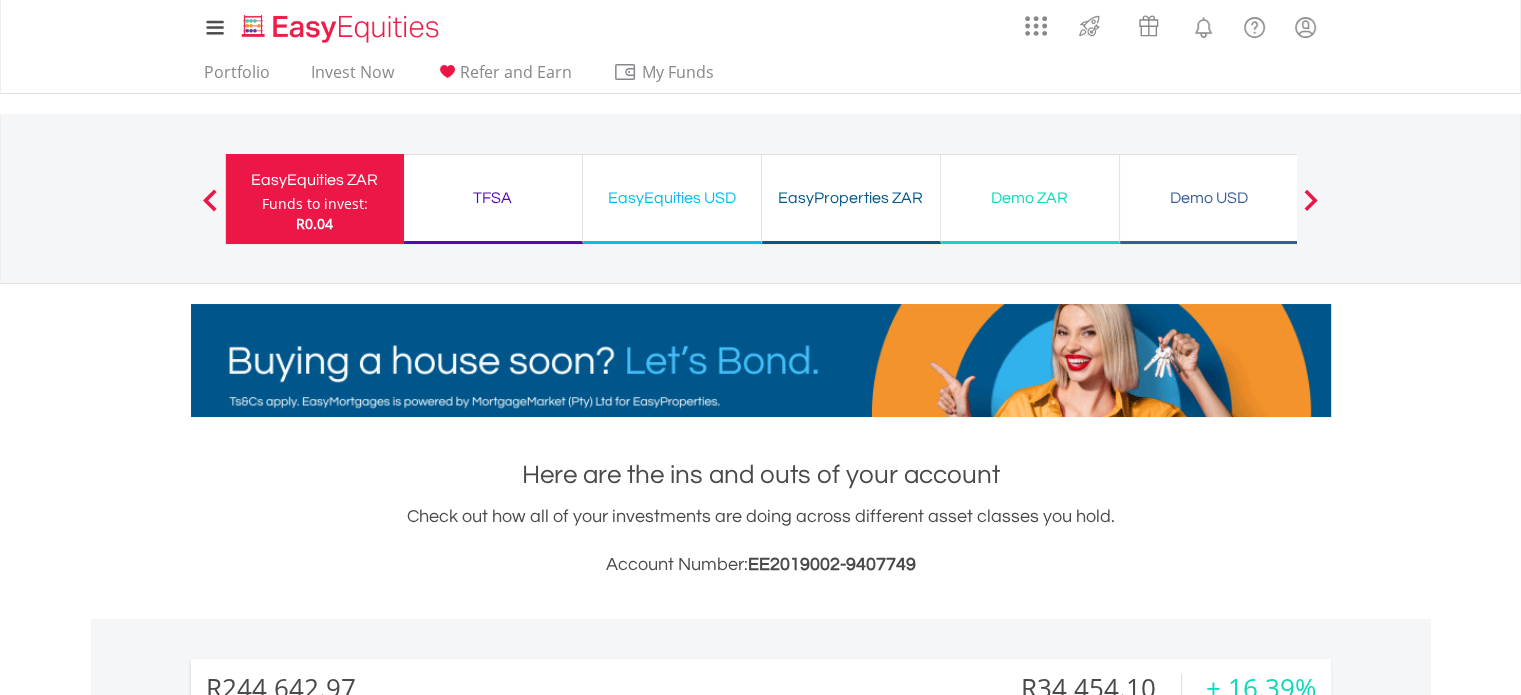 click on "TFSA" at bounding box center [493, 198] 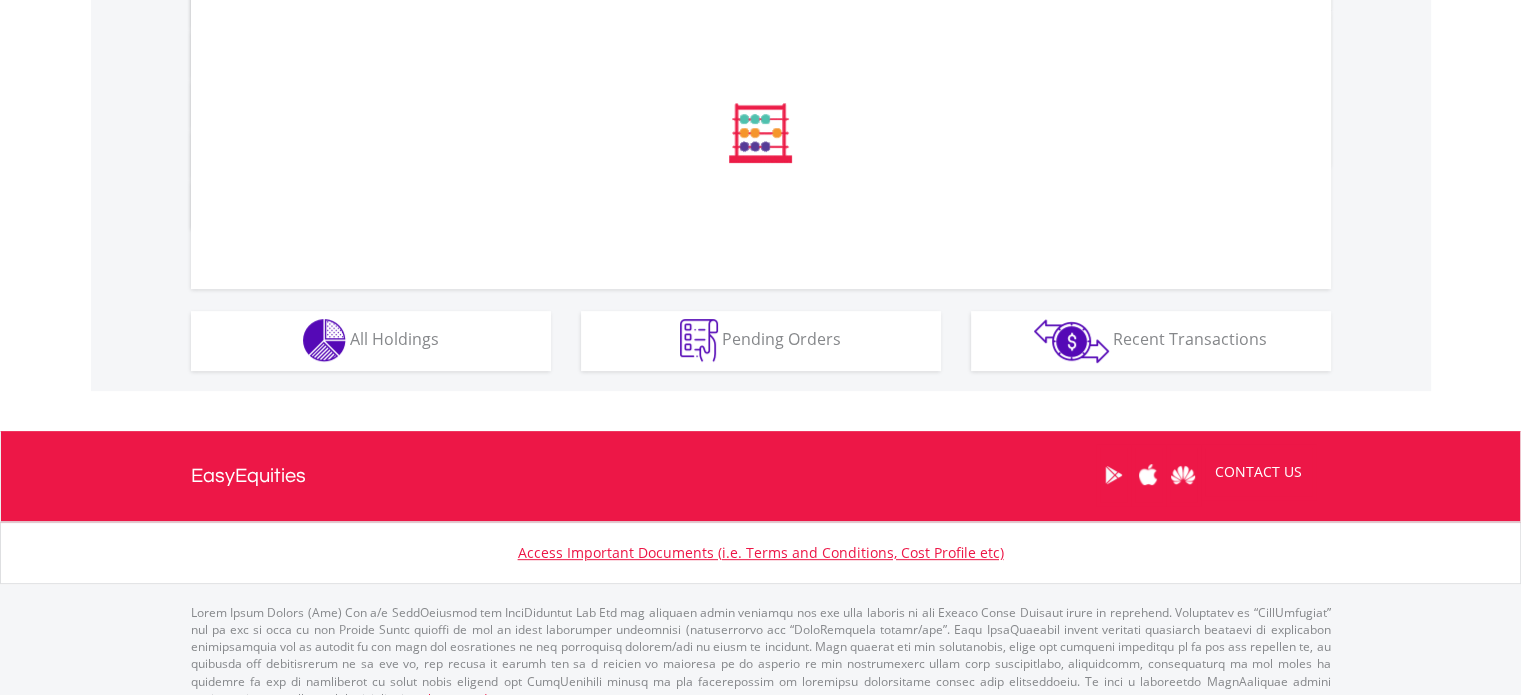 scroll, scrollTop: 1074, scrollLeft: 0, axis: vertical 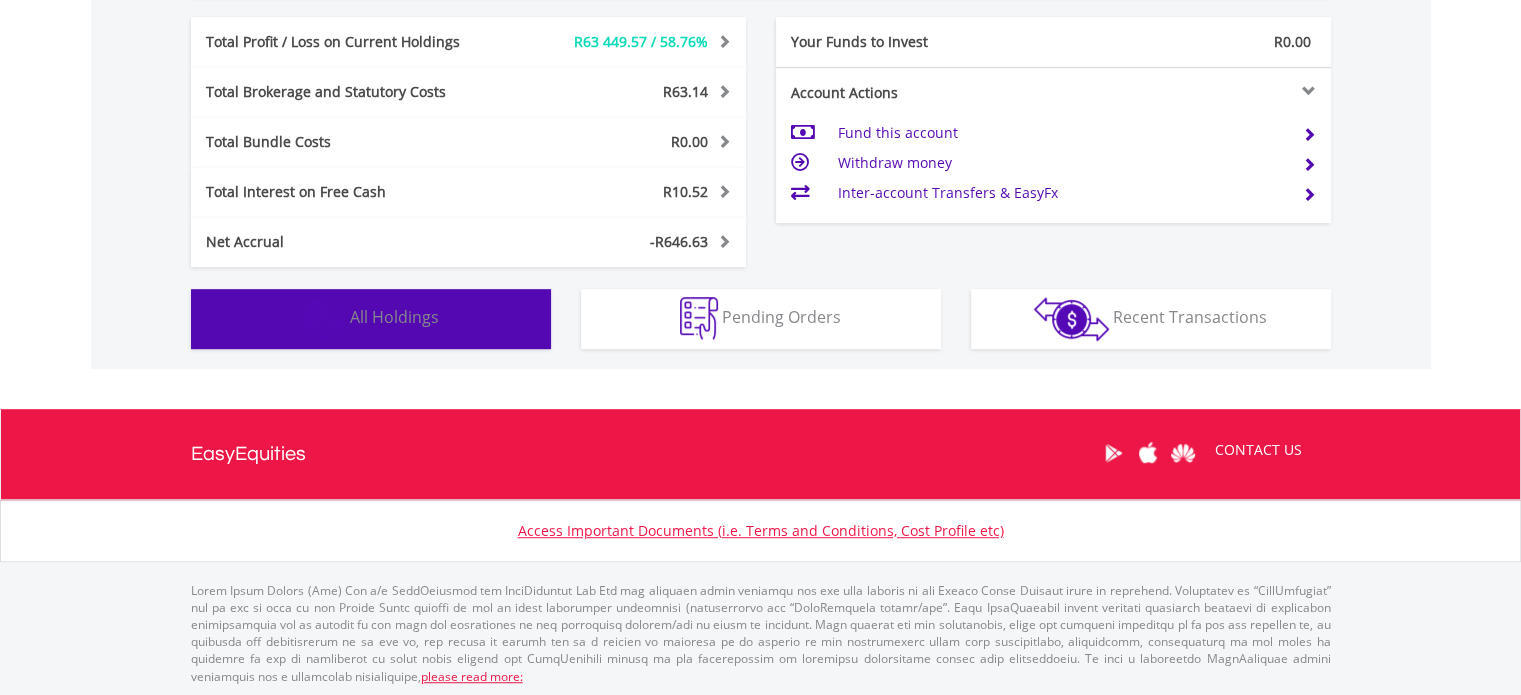 click on "All Holdings" at bounding box center (394, 317) 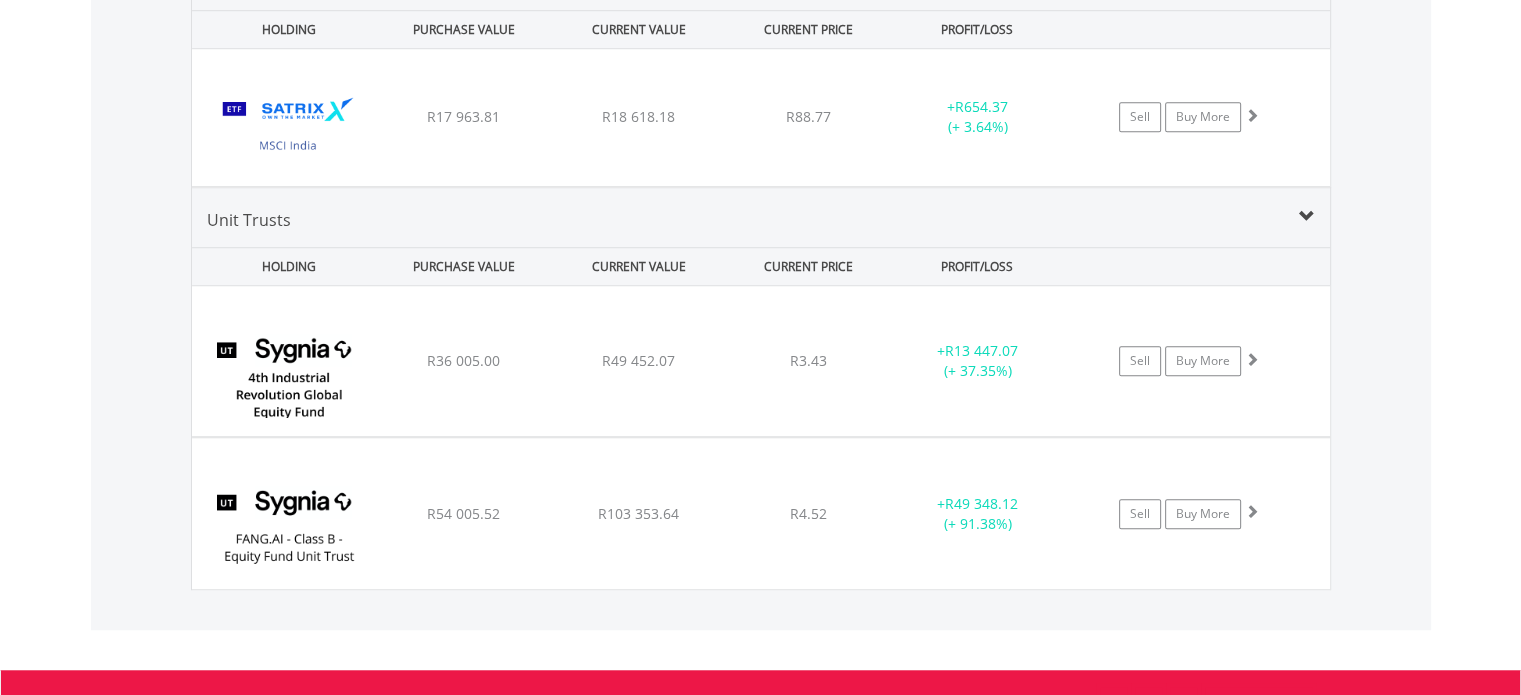 scroll, scrollTop: 1581, scrollLeft: 0, axis: vertical 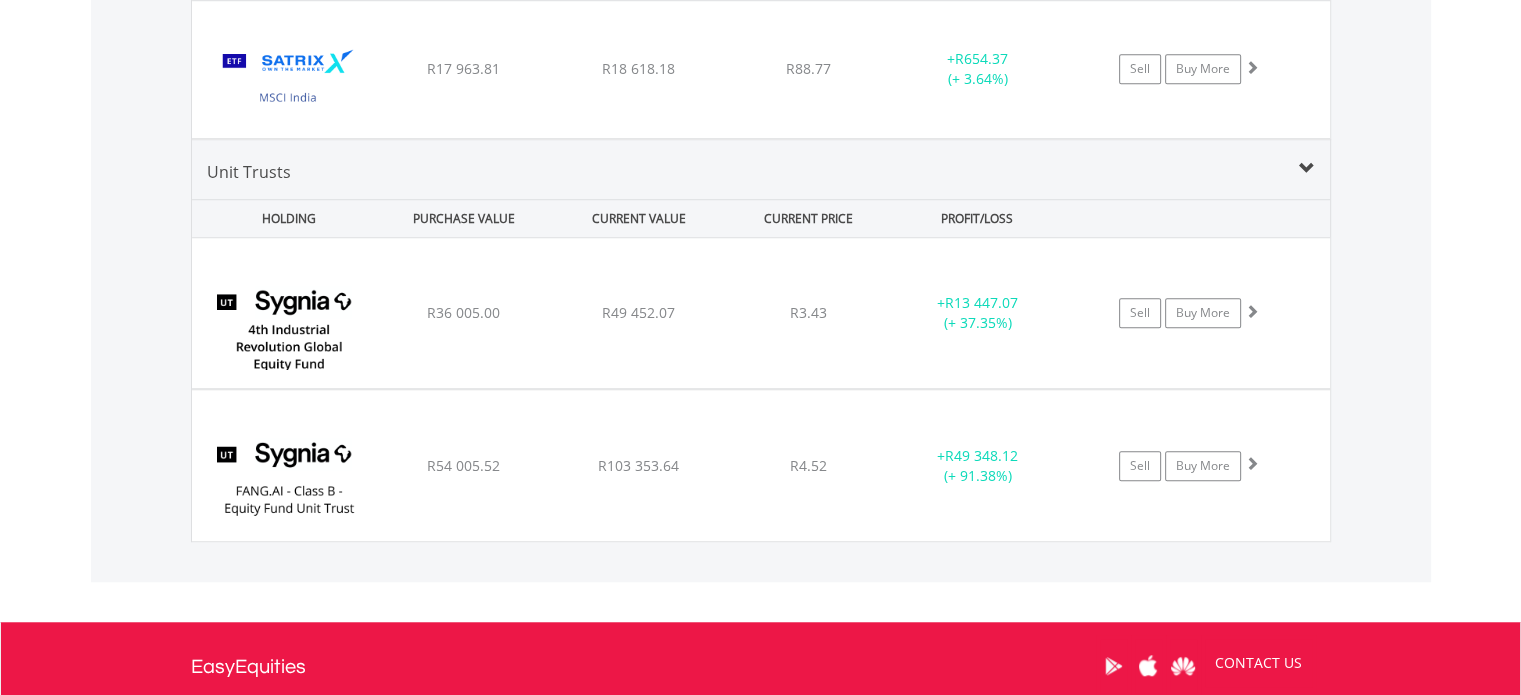 click on "﻿
Sygnia 4th Industrial Revolution Global Equity Fund Class B
R36 005.00
R49 452.07
R3.43
+  R13 447.07 (+ 37.35%)
Sell
Buy More" at bounding box center [761, 313] 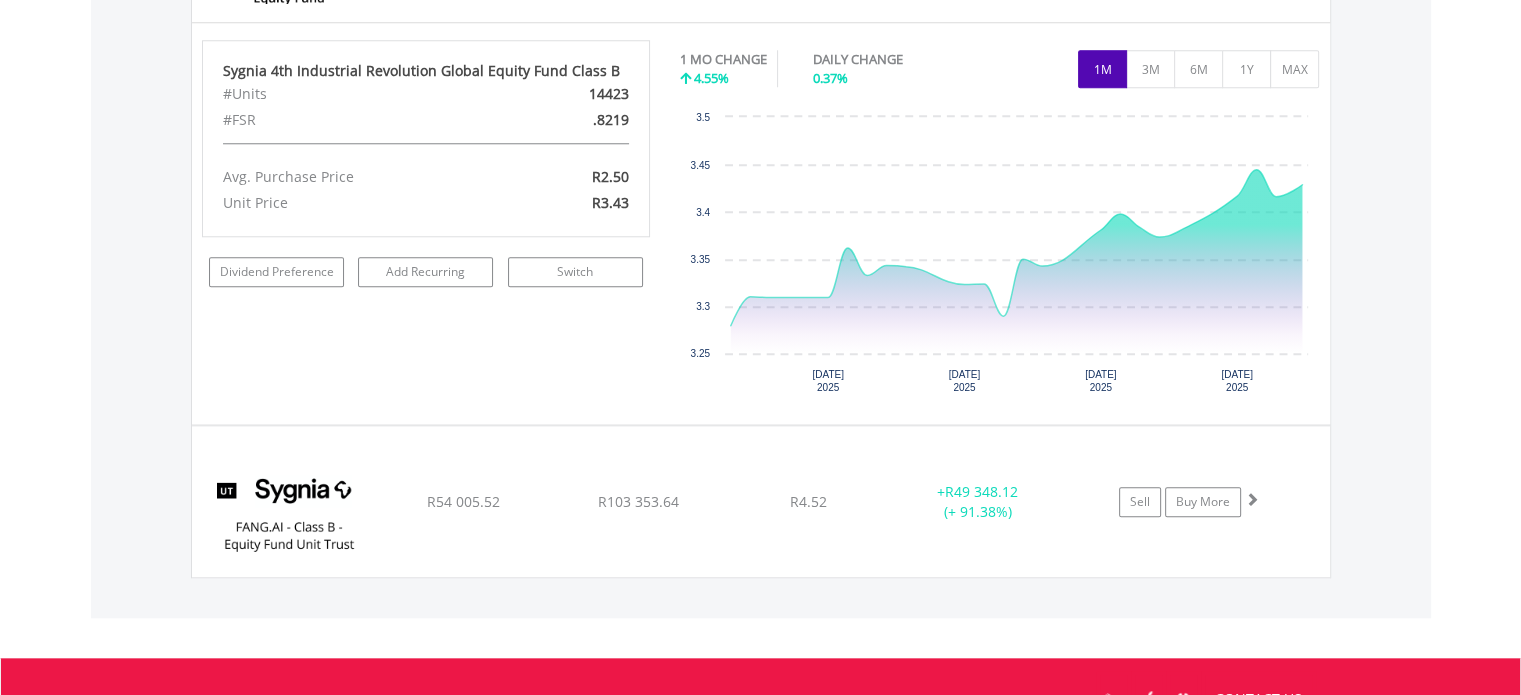scroll, scrollTop: 1981, scrollLeft: 0, axis: vertical 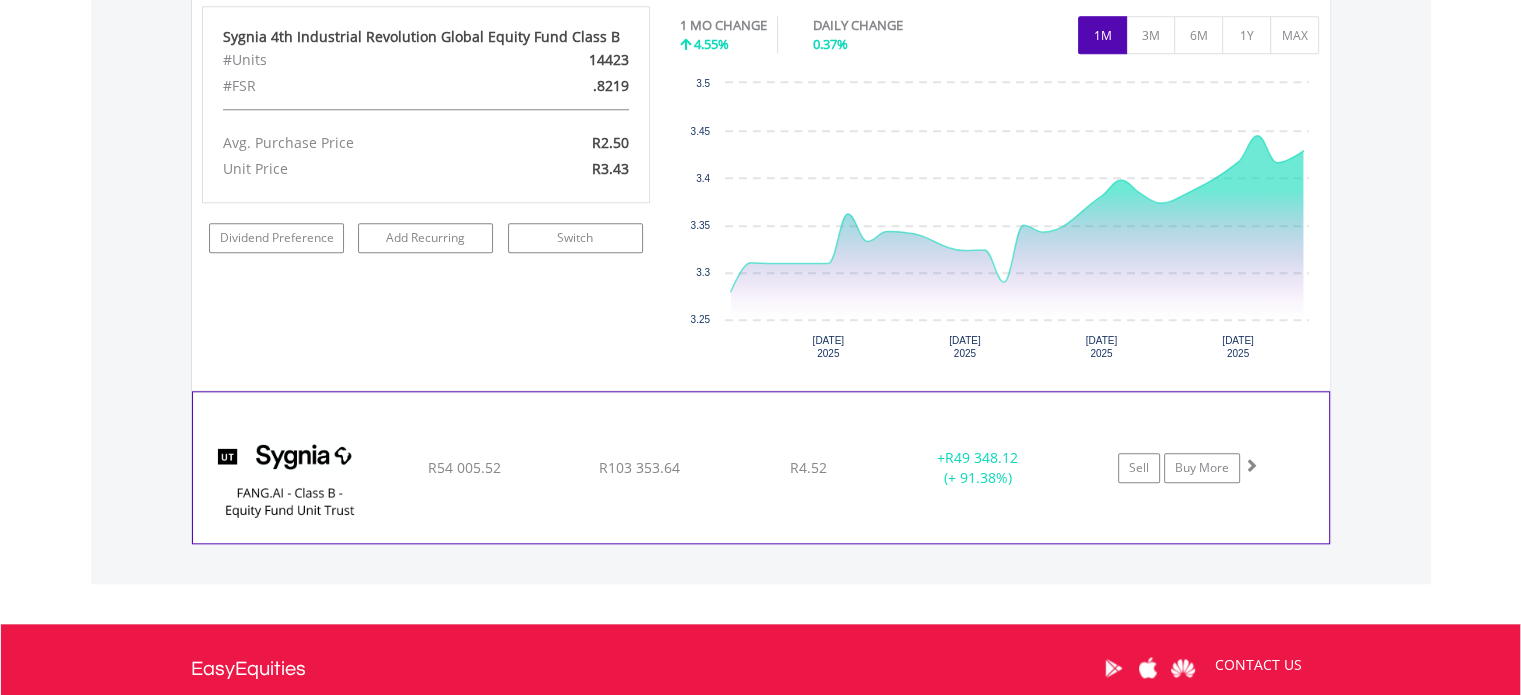 click on "﻿
Sygnia FANG.AI Equity Fund Unit Trust Class B
R54 005.52
R103 353.64
R4.52
+  R49 348.12 (+ 91.38%)
Sell
Buy More" at bounding box center (761, -87) 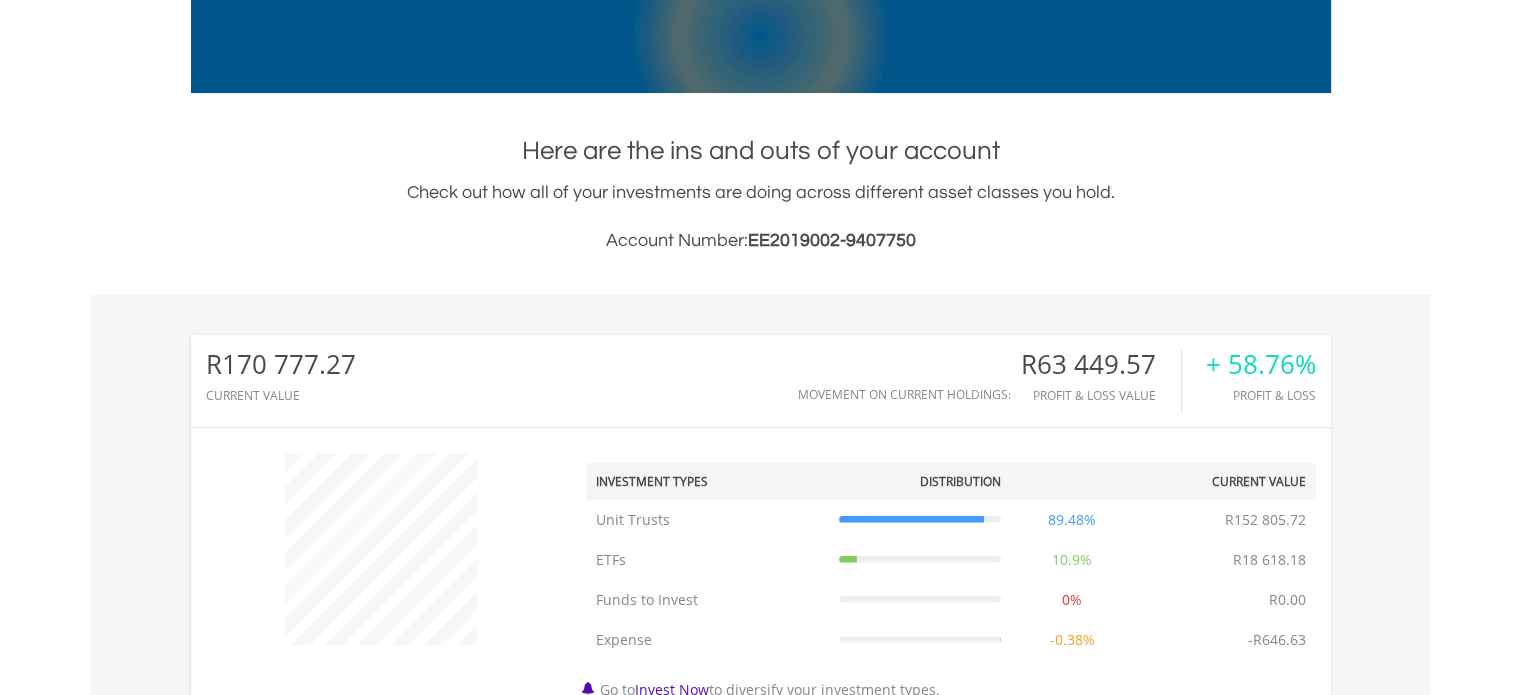 scroll, scrollTop: 0, scrollLeft: 0, axis: both 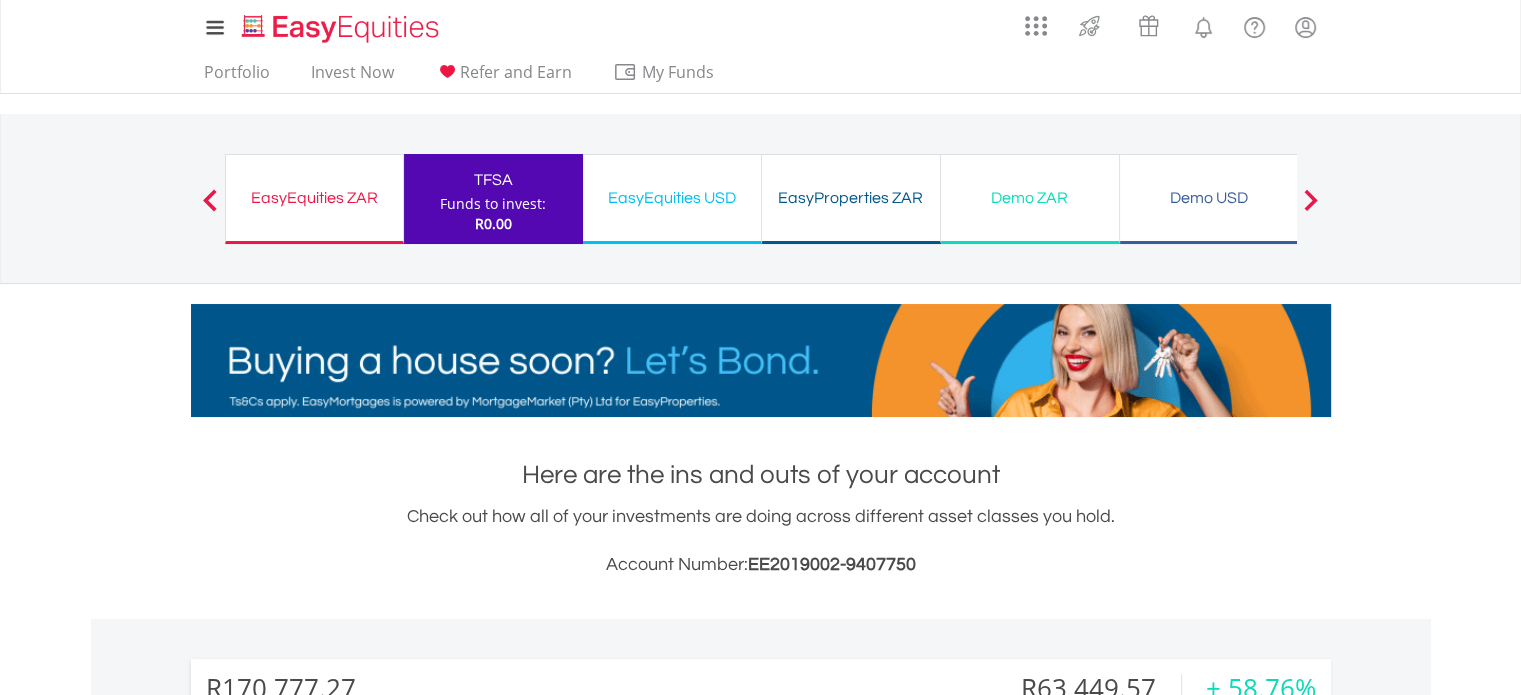 click on "EasyEquities USD" at bounding box center [672, 198] 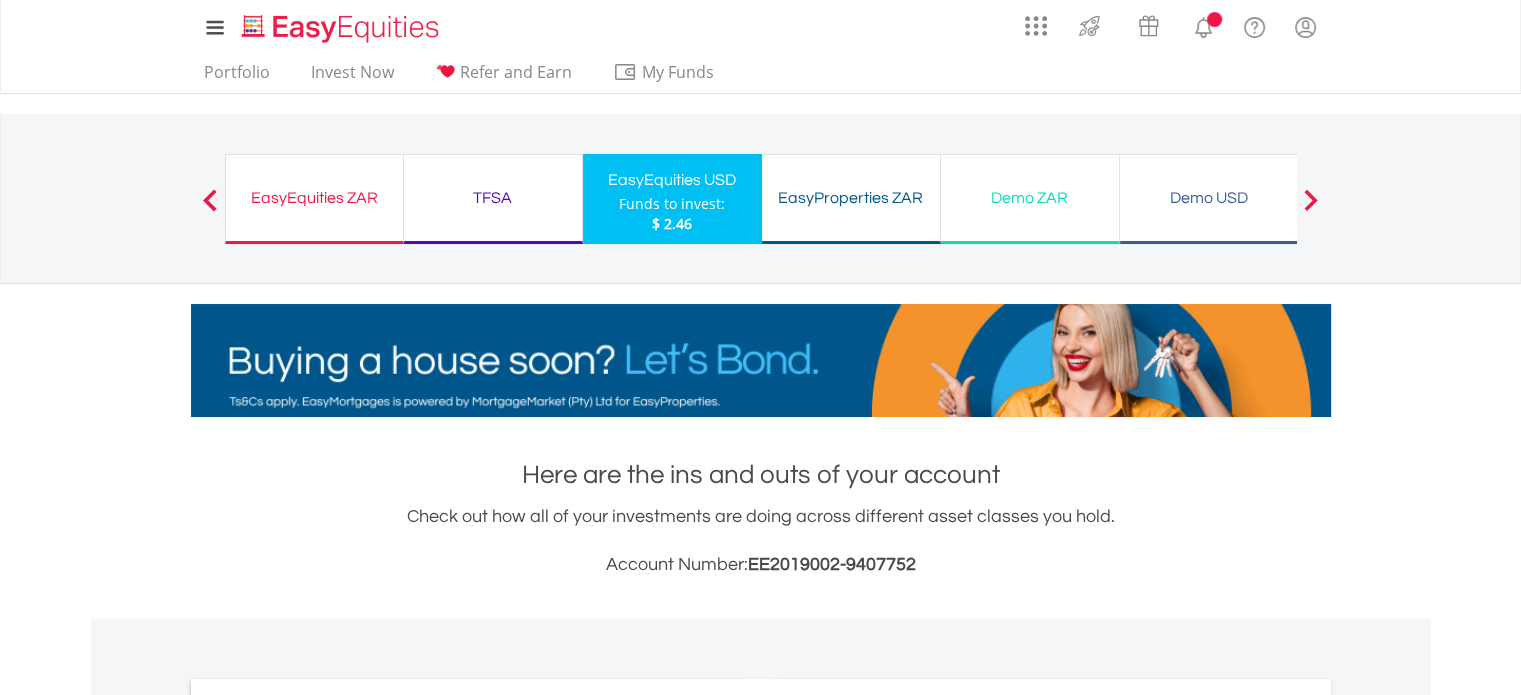 scroll, scrollTop: 500, scrollLeft: 0, axis: vertical 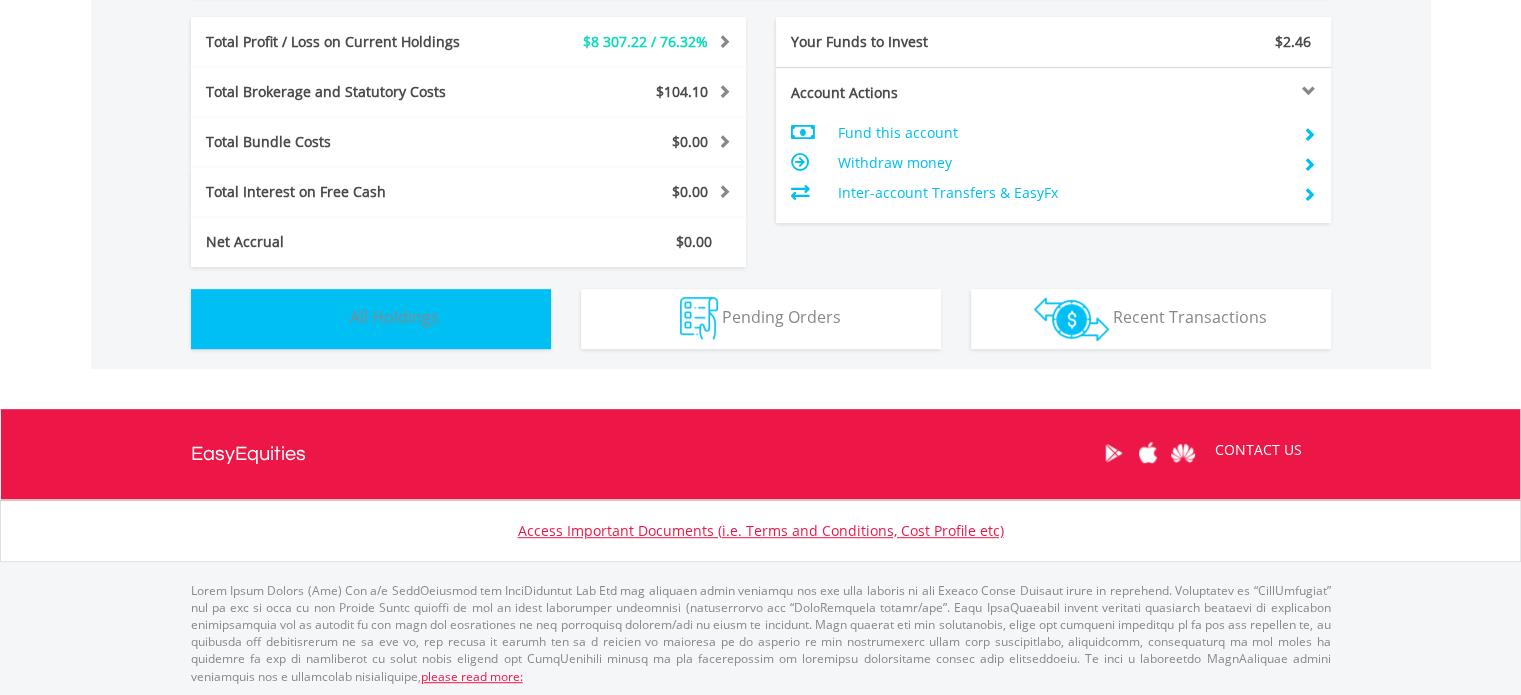 click on "Holdings
All Holdings" at bounding box center [371, 319] 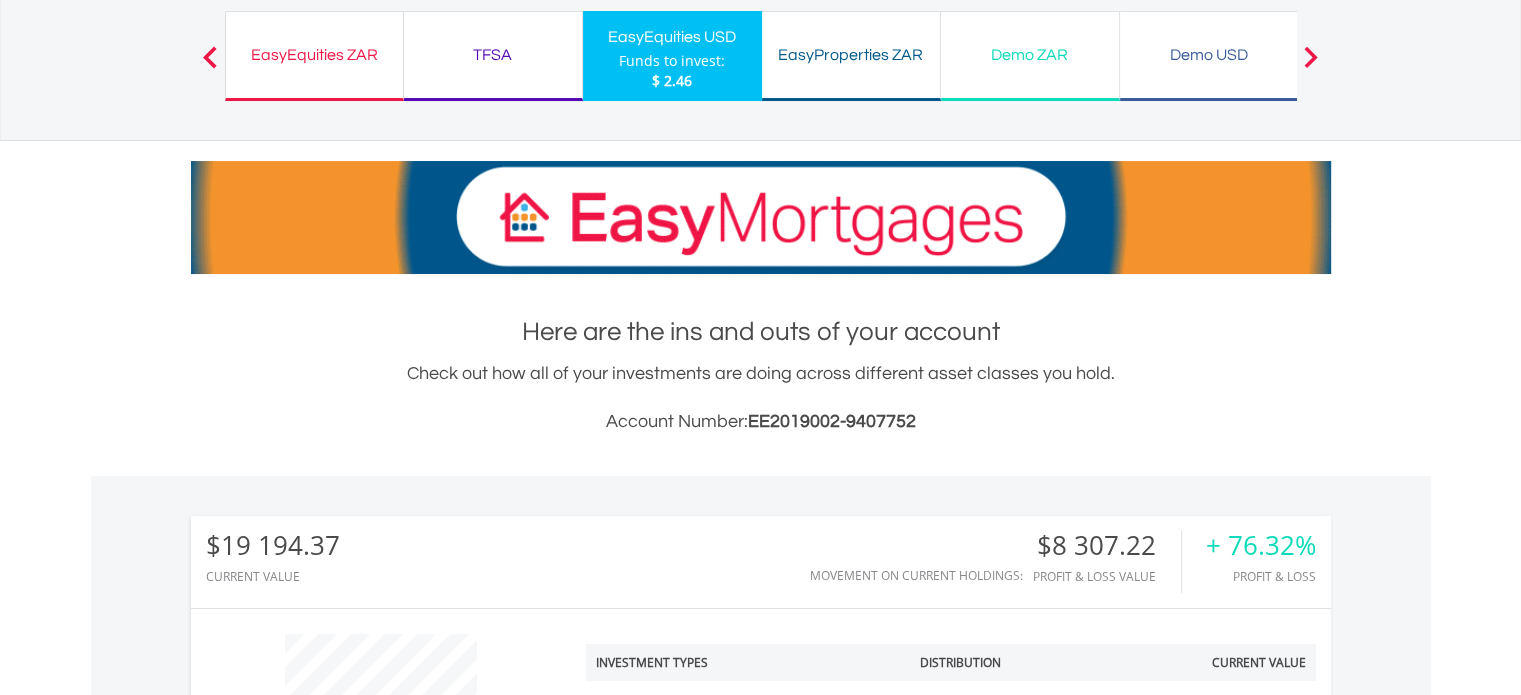 scroll, scrollTop: 0, scrollLeft: 0, axis: both 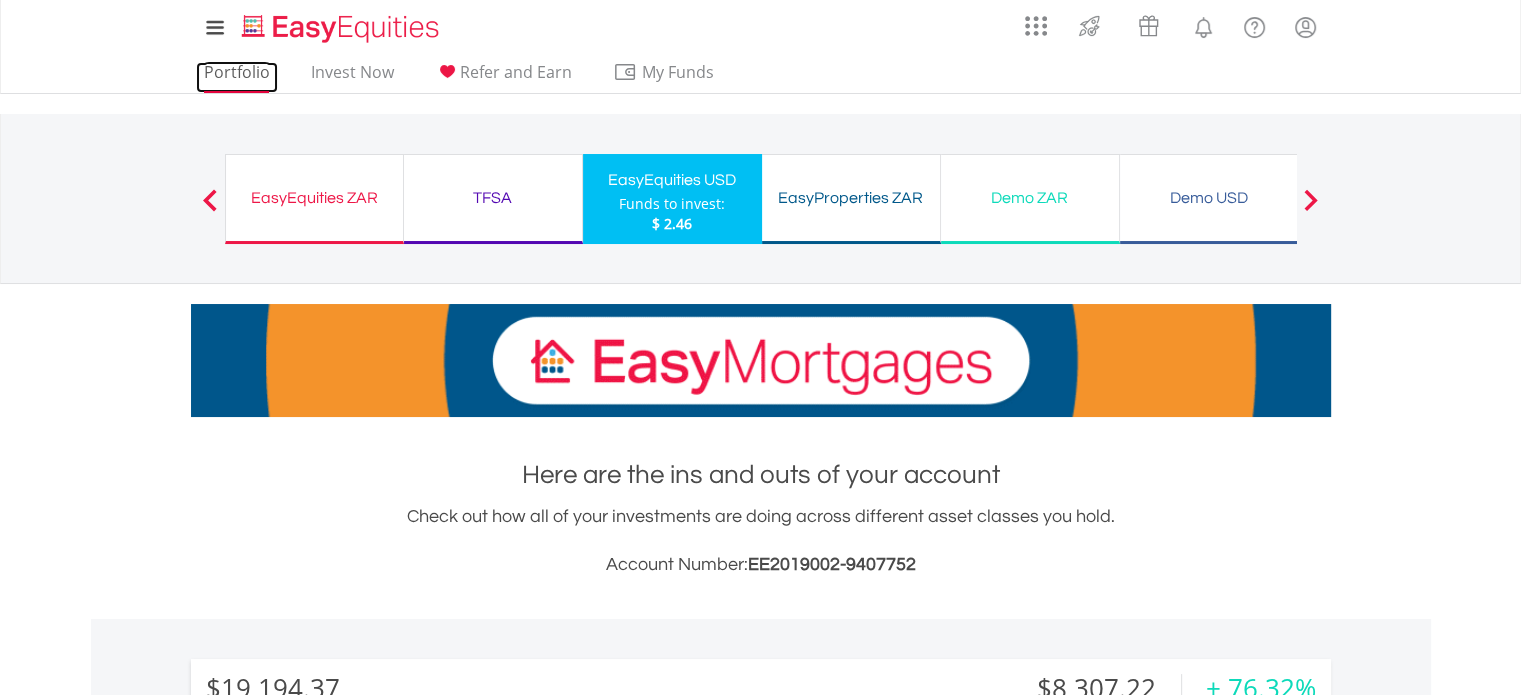 click on "Portfolio" at bounding box center [237, 77] 